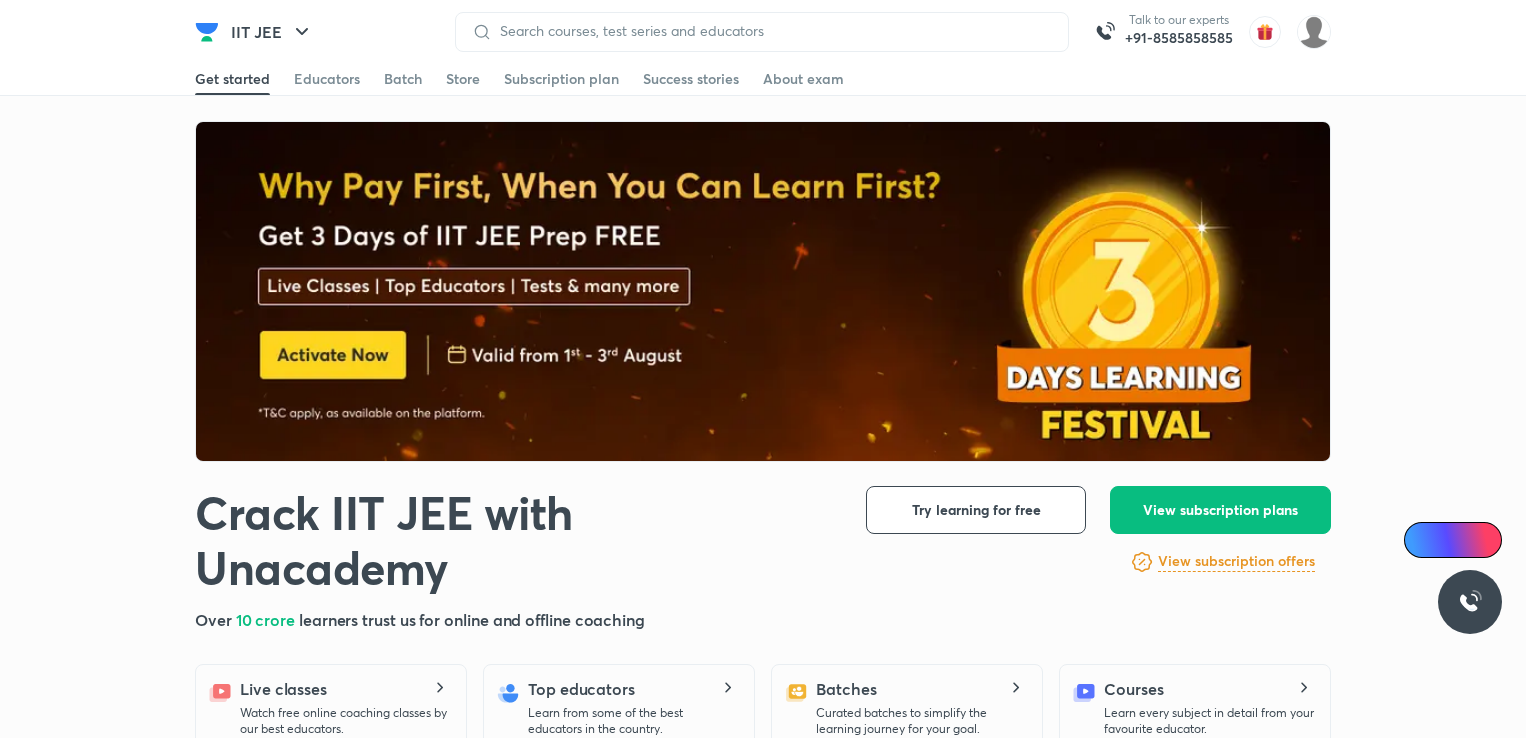 scroll, scrollTop: 0, scrollLeft: 0, axis: both 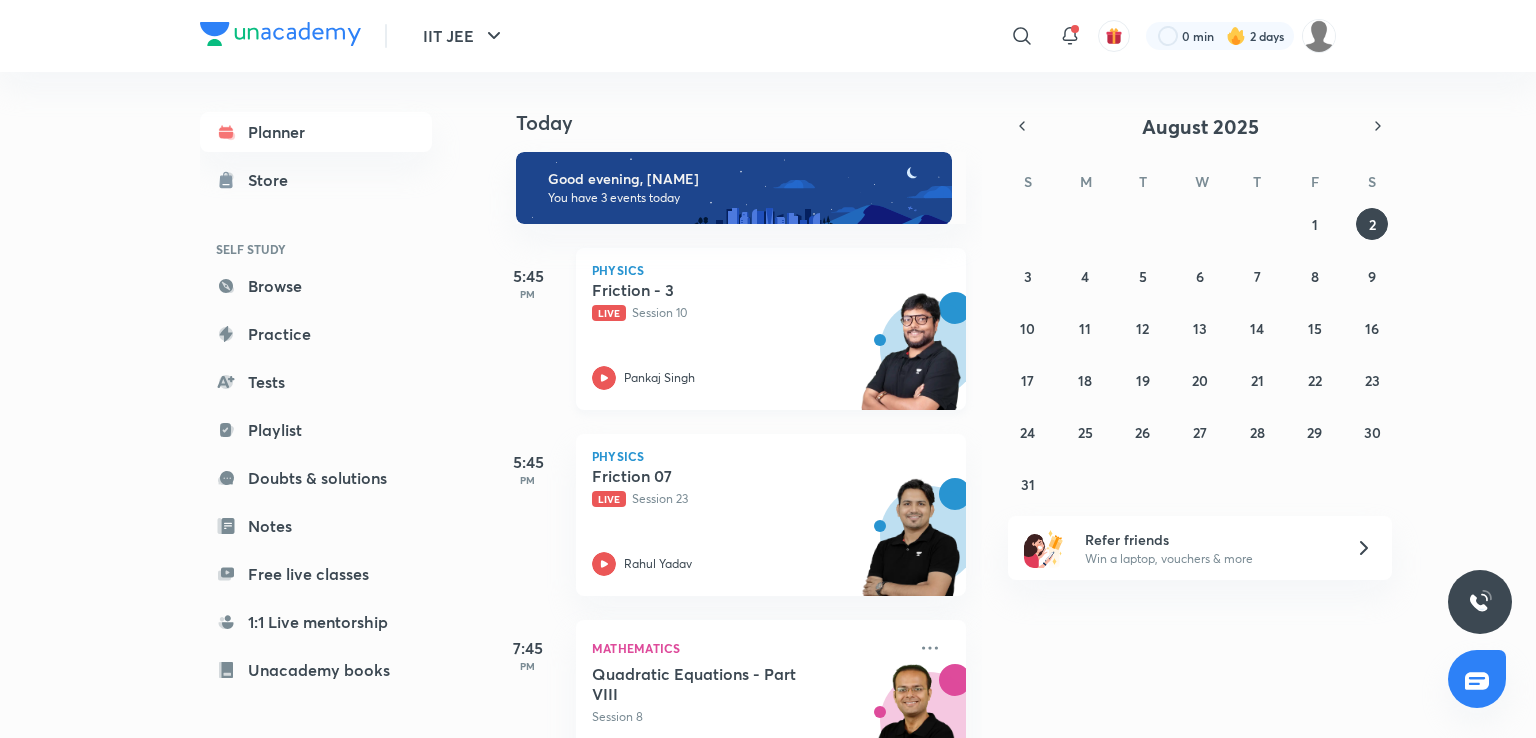 click on "Friction - 3 Live Session 10 [FIRST] [LAST]" at bounding box center [749, 335] 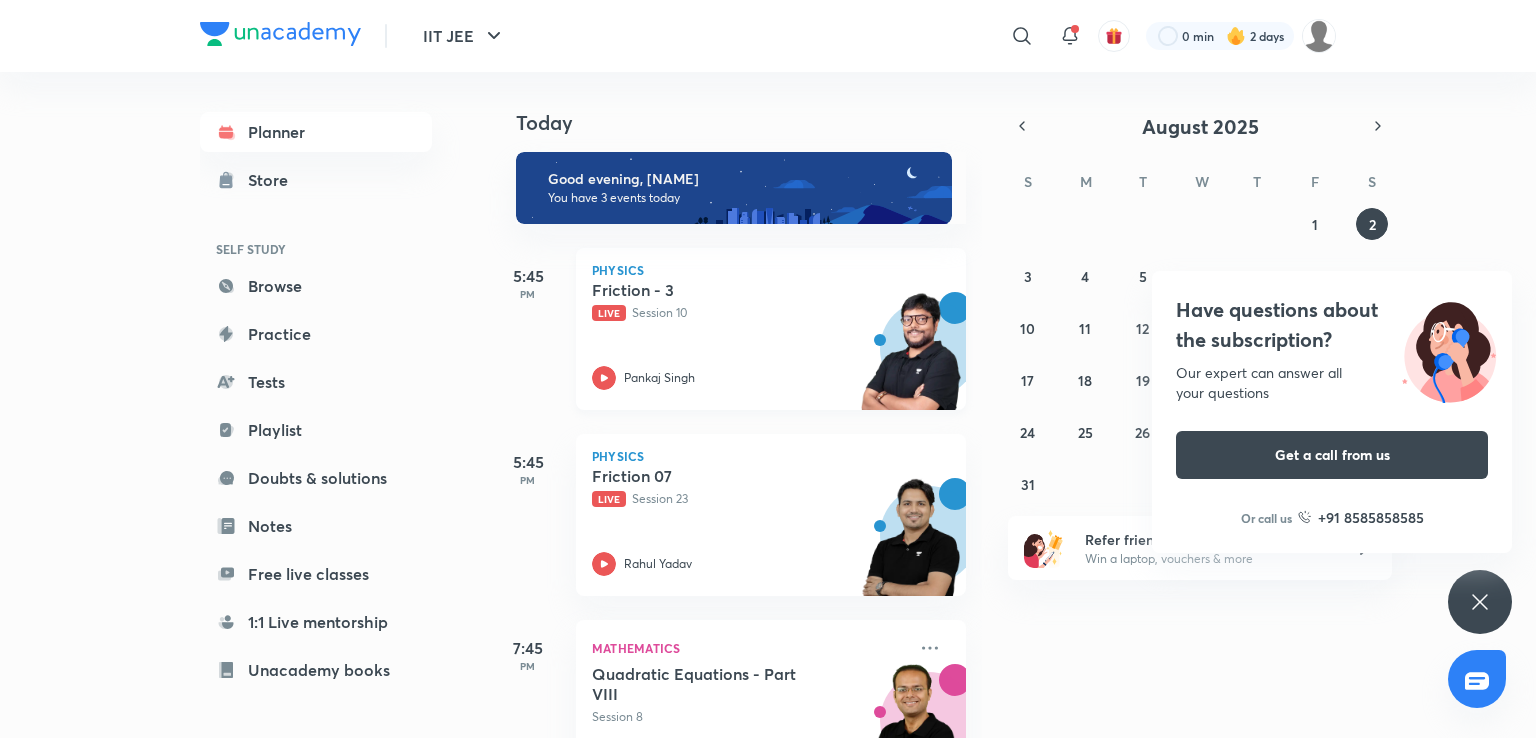 click on "Friction - 3 Live Session 10 [FIRST] [LAST]" at bounding box center [749, 335] 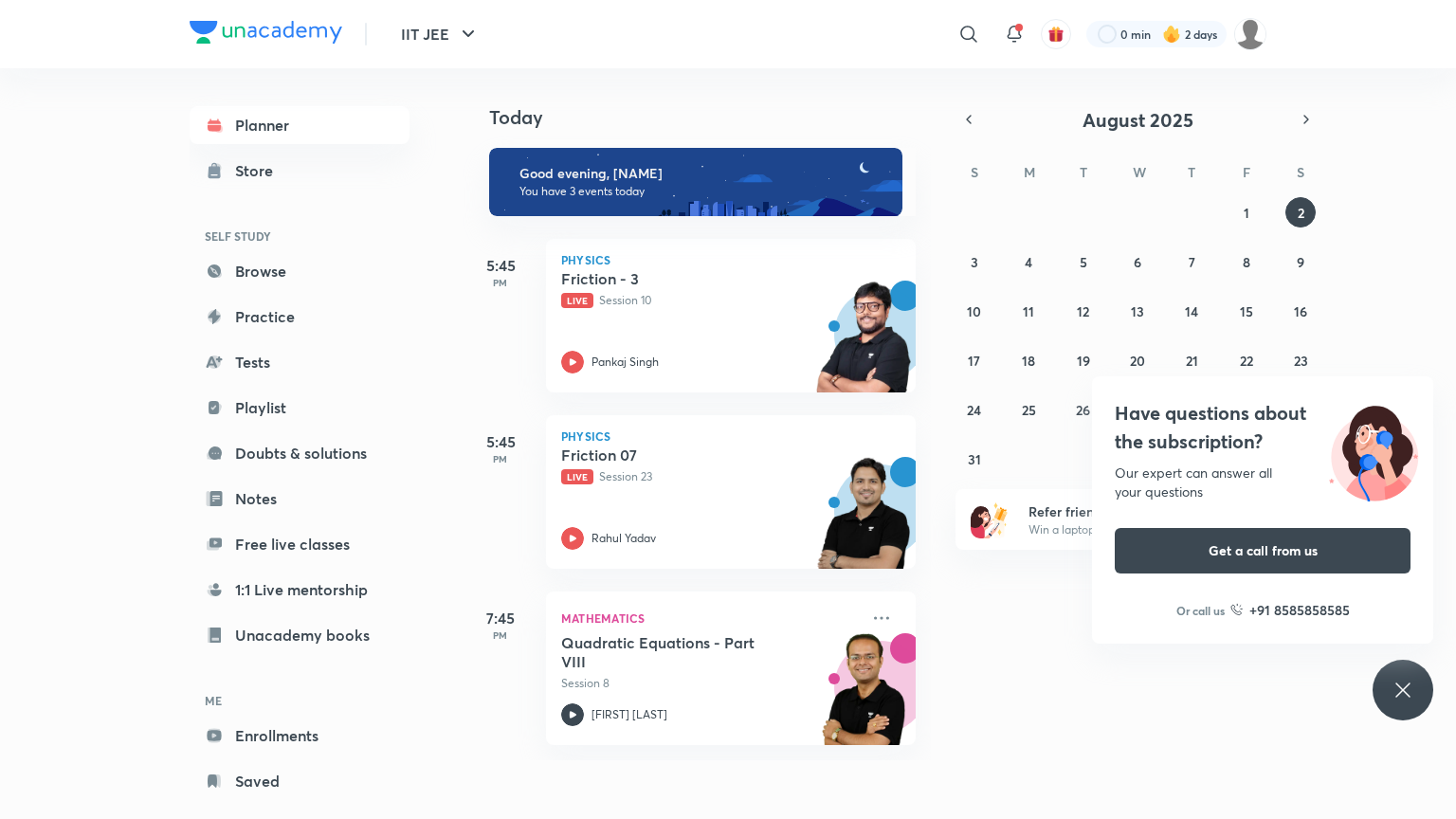 scroll, scrollTop: 0, scrollLeft: 0, axis: both 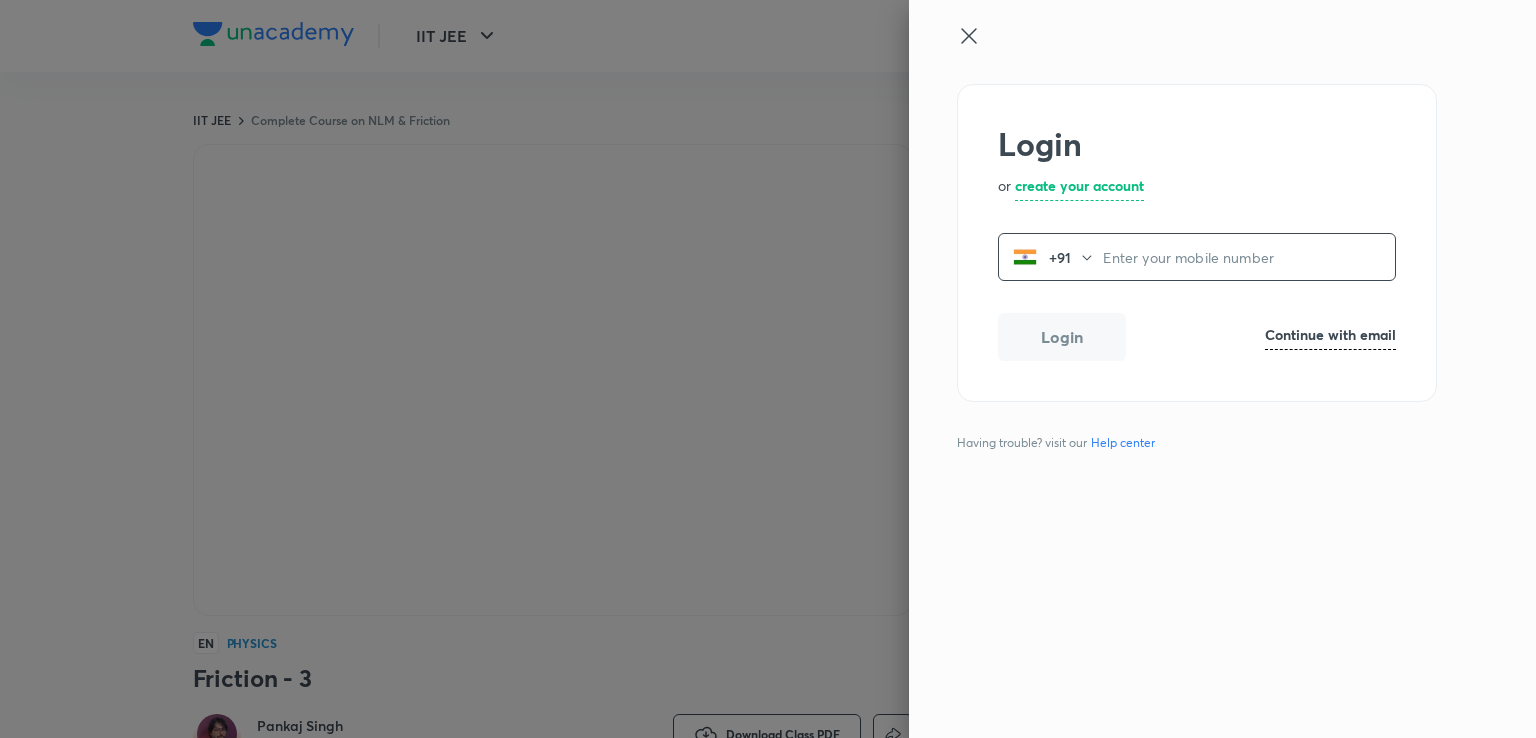 type 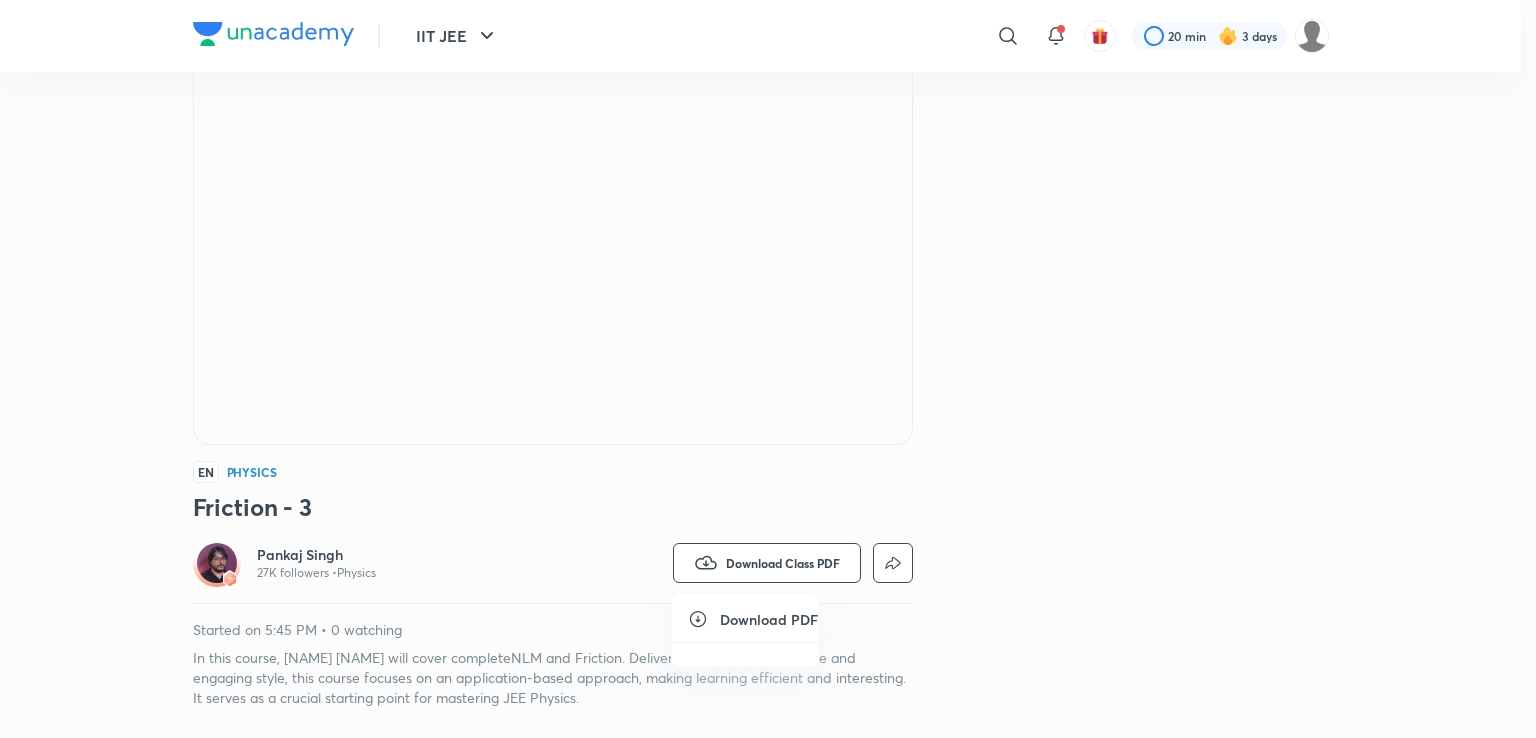 scroll, scrollTop: 171, scrollLeft: 0, axis: vertical 